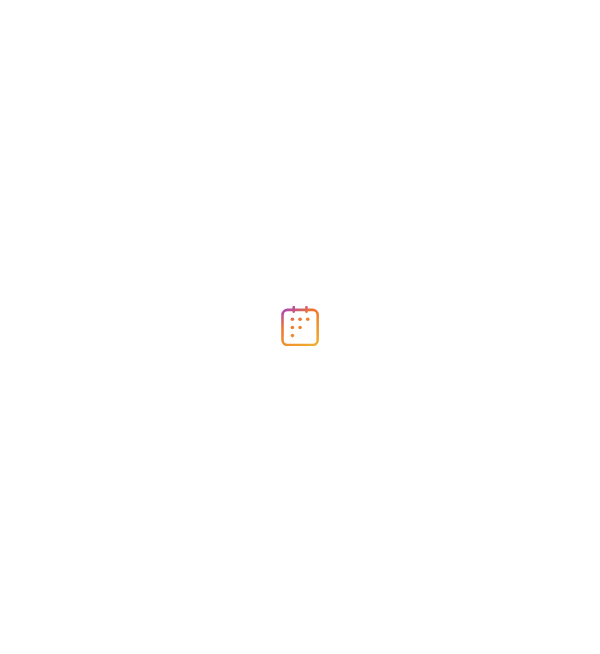 scroll, scrollTop: 0, scrollLeft: 0, axis: both 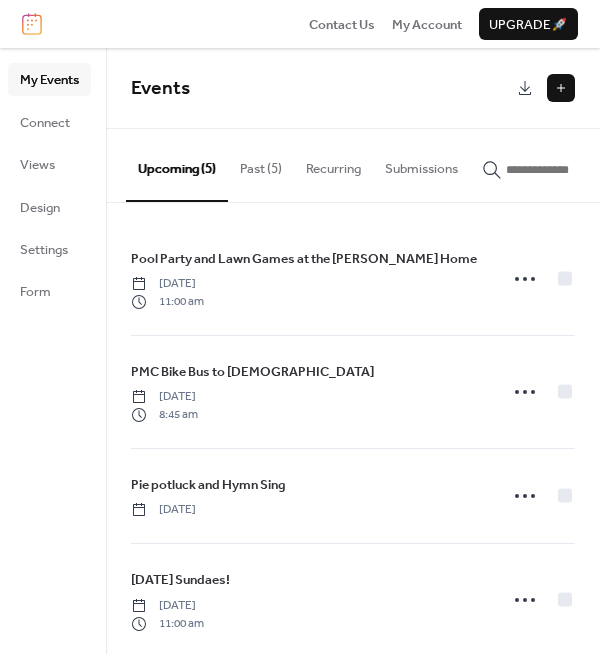 click on "Past (5)" at bounding box center (261, 164) 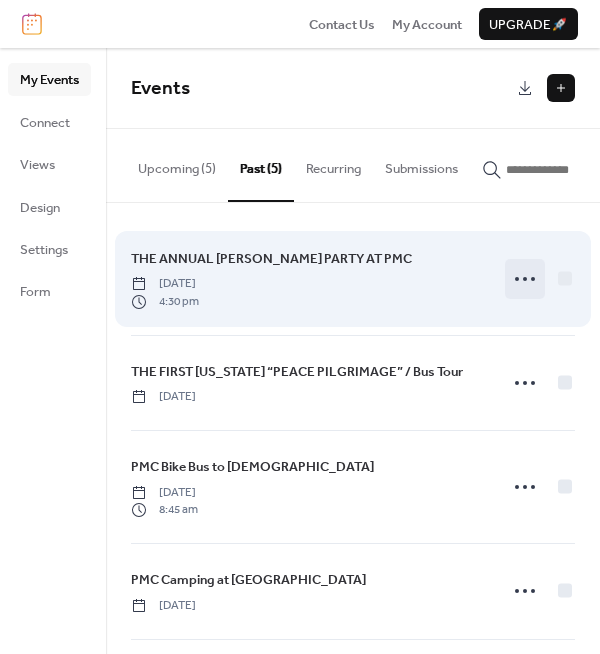 click 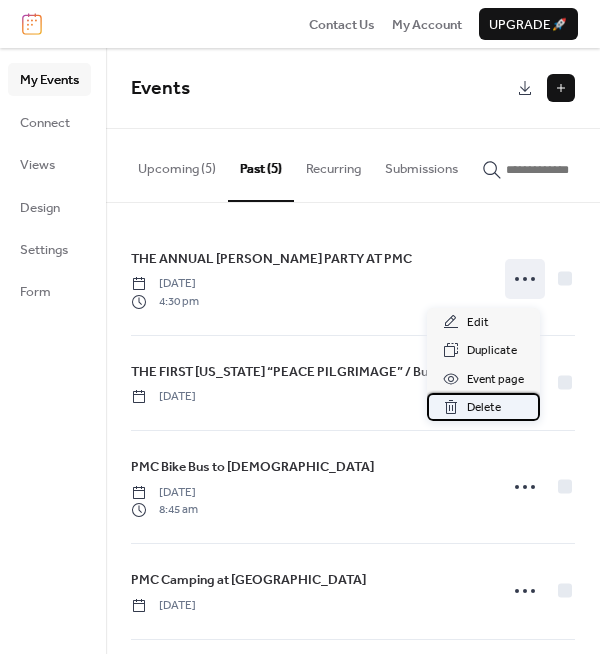 click on "Delete" at bounding box center (484, 408) 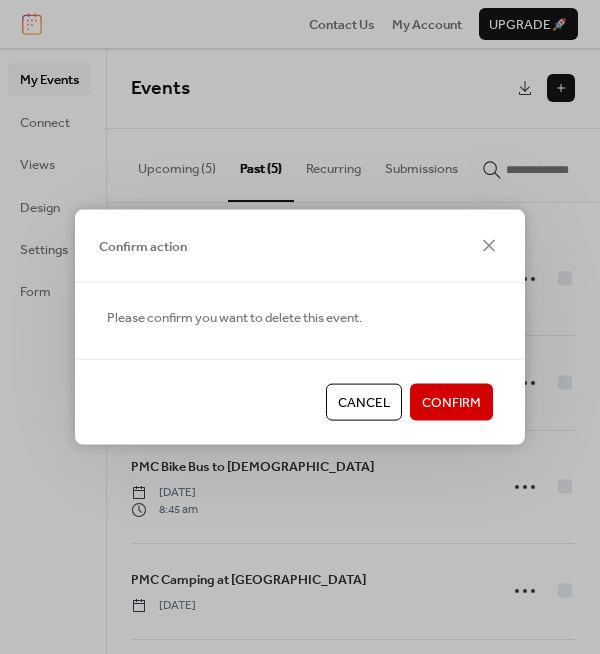 click on "Confirm" at bounding box center (451, 403) 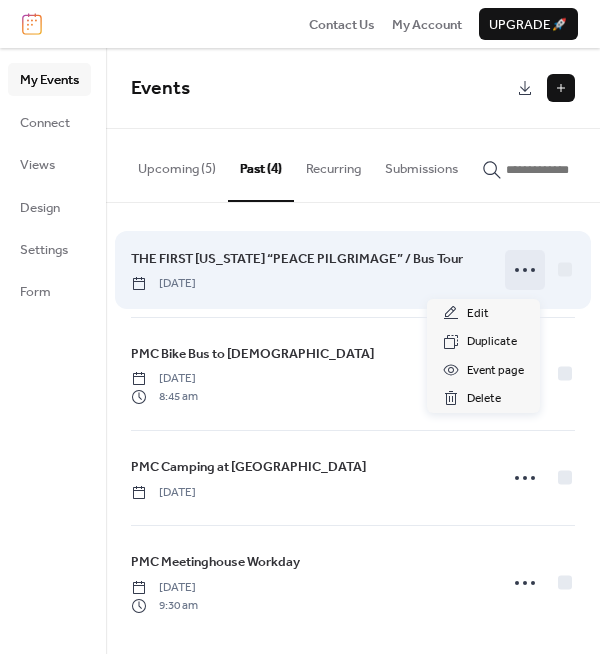 click 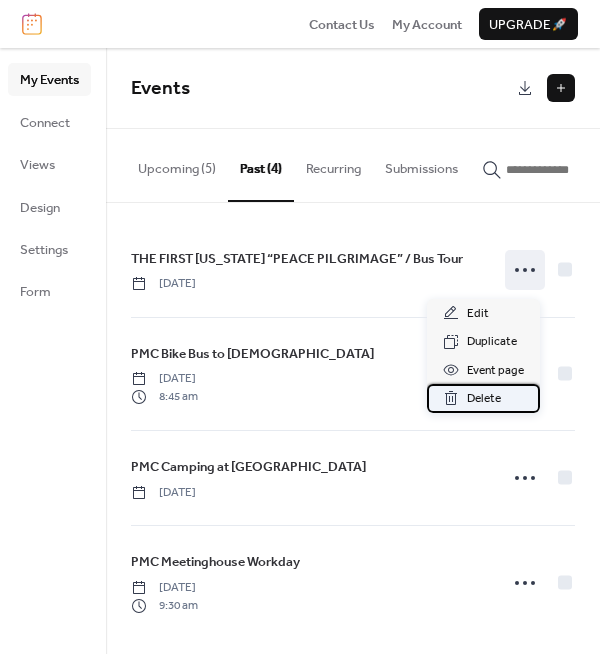 click on "Delete" at bounding box center [484, 399] 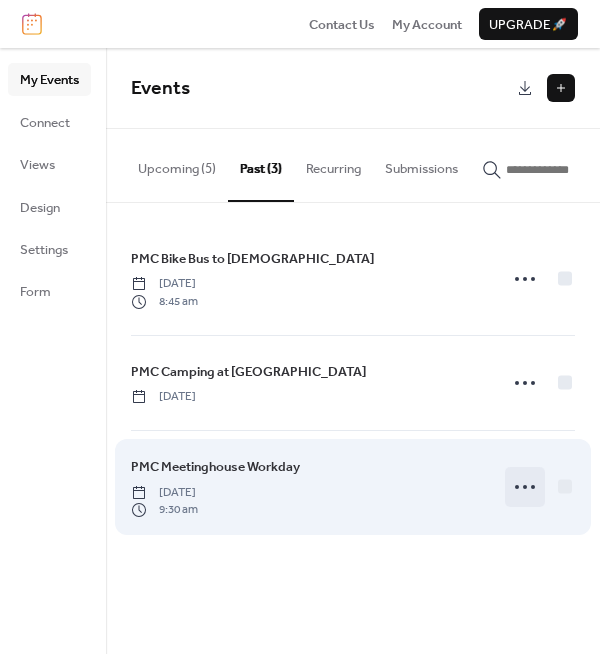click 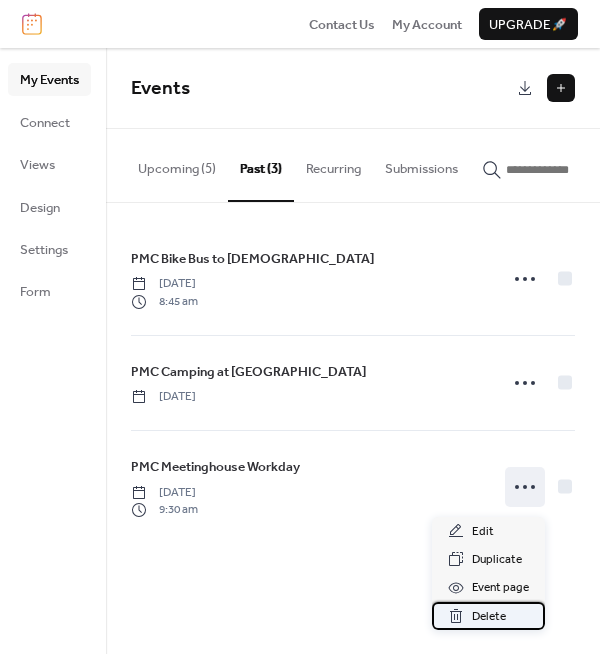 click on "Delete" at bounding box center [489, 617] 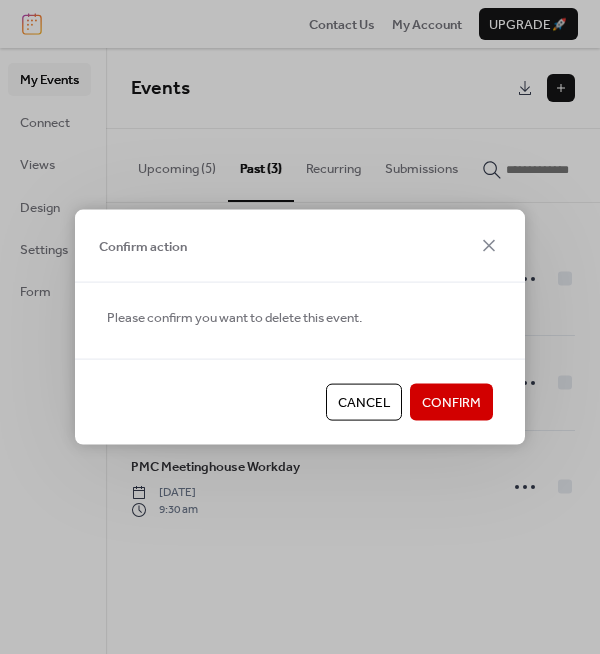 click on "Confirm" at bounding box center (451, 403) 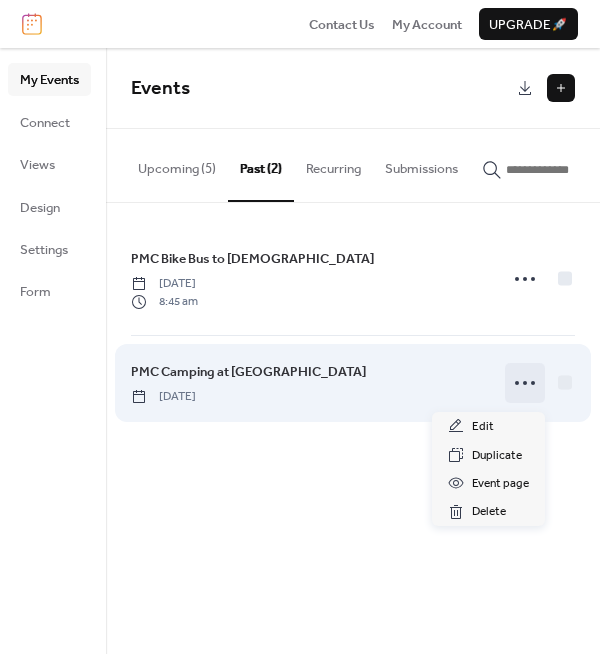 click 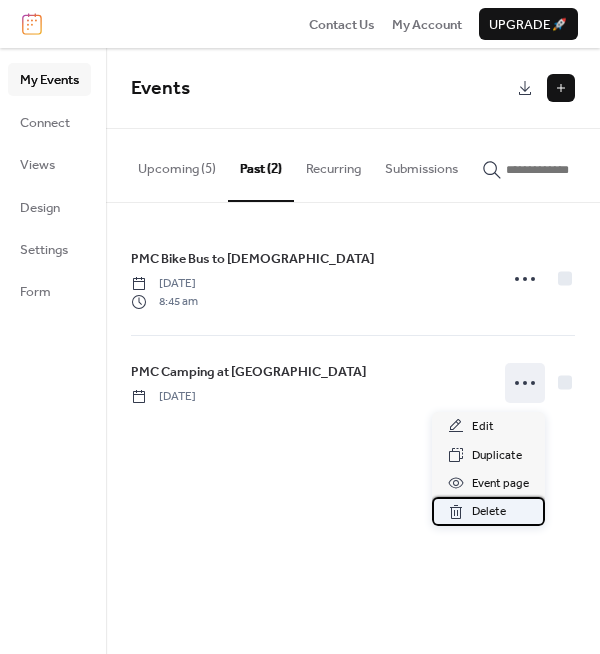 click on "Delete" at bounding box center [489, 512] 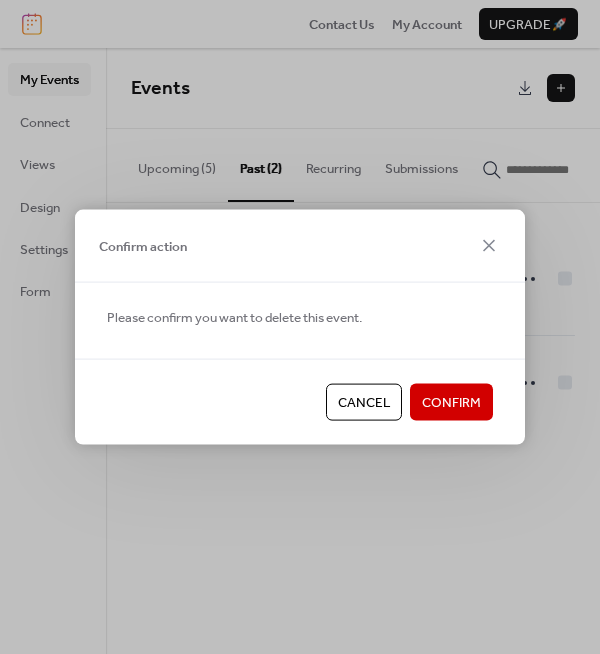 click on "Confirm" at bounding box center [451, 403] 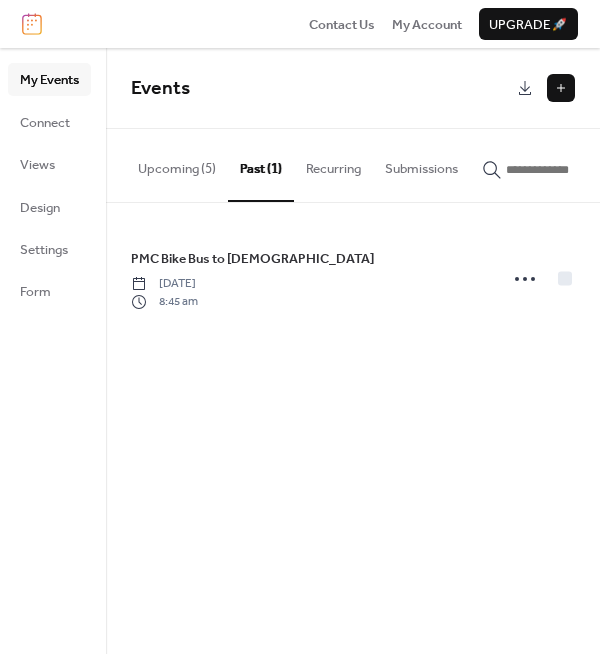 click on "Upcoming (5)" at bounding box center (177, 164) 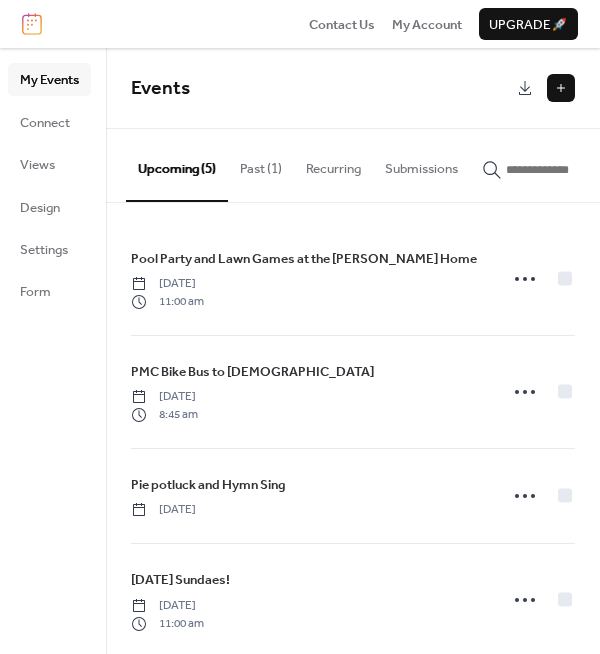 click at bounding box center (561, 88) 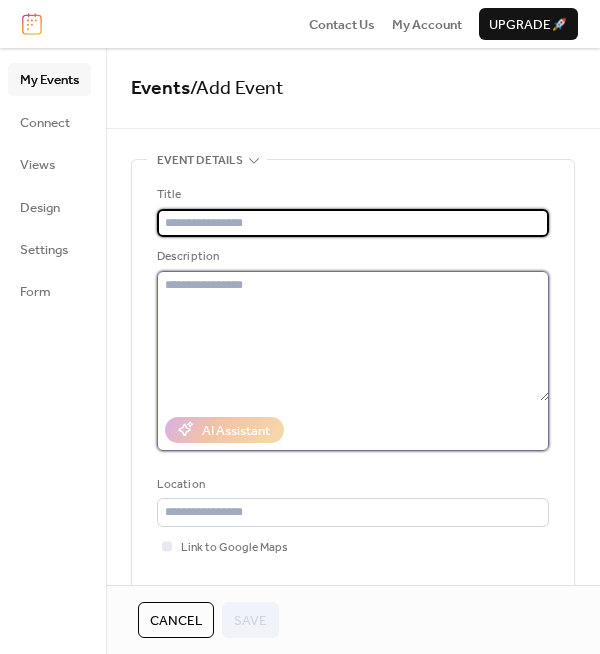 click at bounding box center [353, 336] 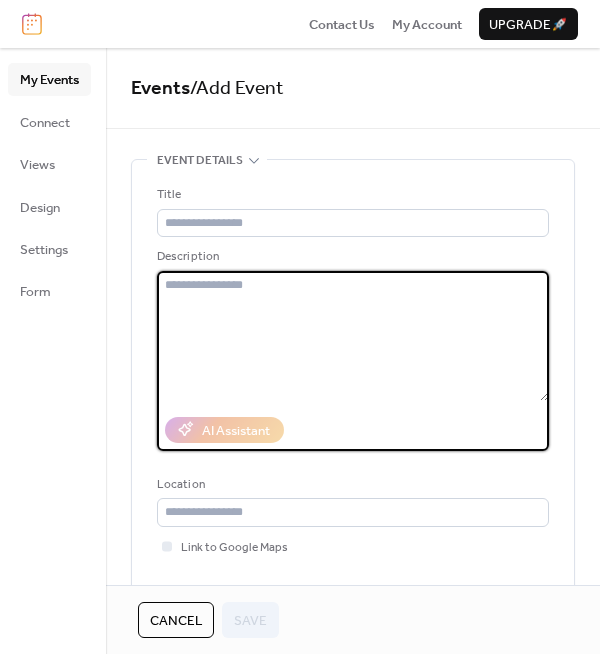 paste on "**********" 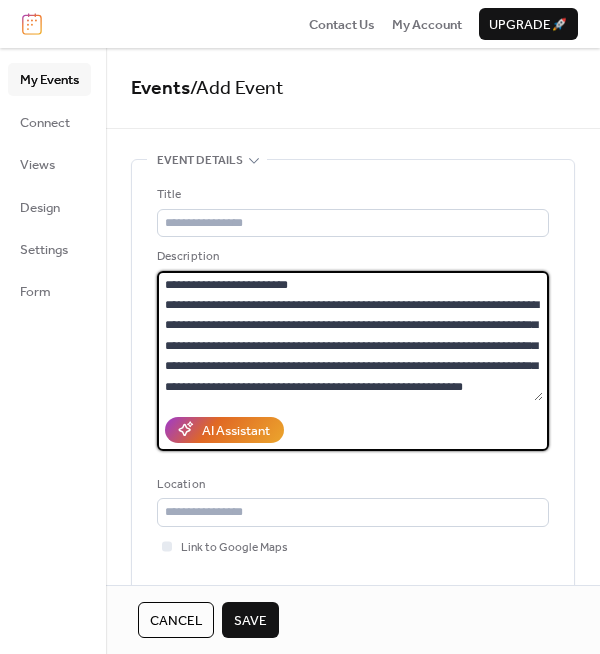 scroll, scrollTop: 0, scrollLeft: 0, axis: both 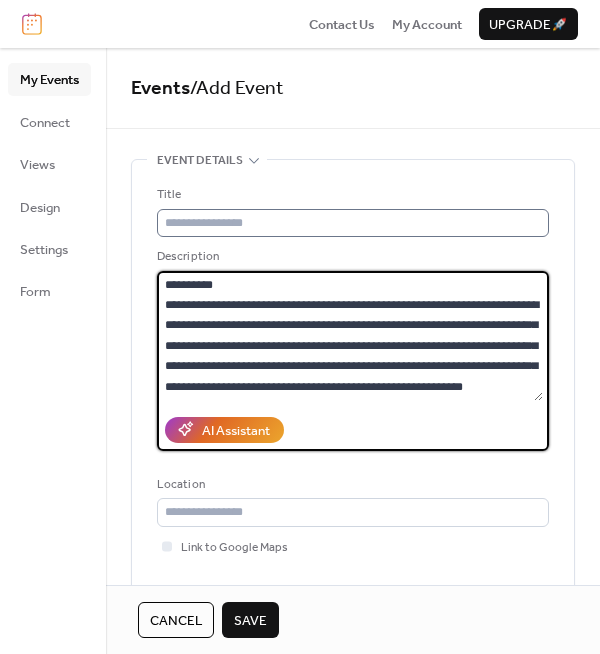 type on "**********" 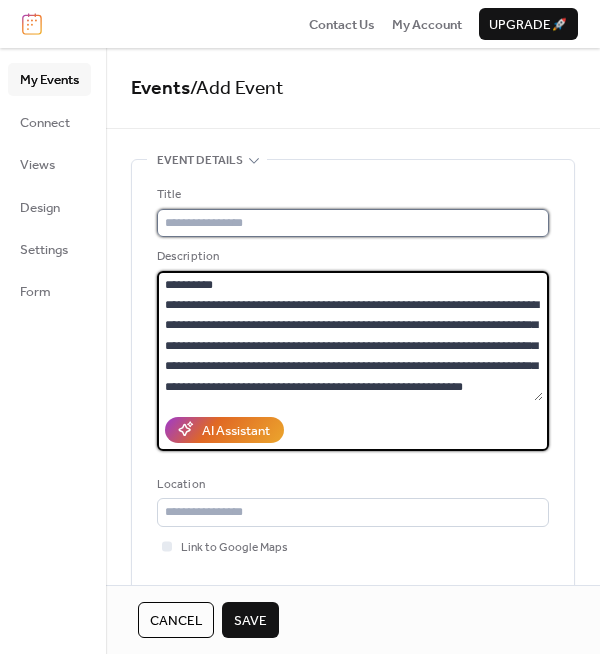 click at bounding box center [353, 223] 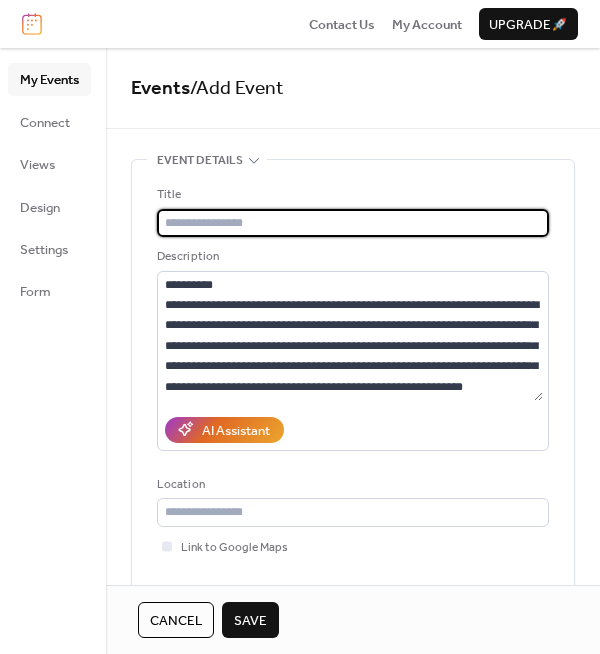 paste on "**********" 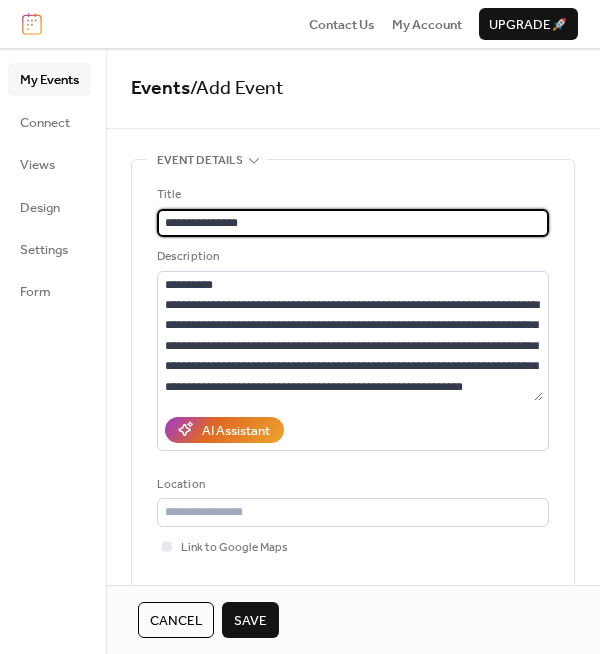 type on "**********" 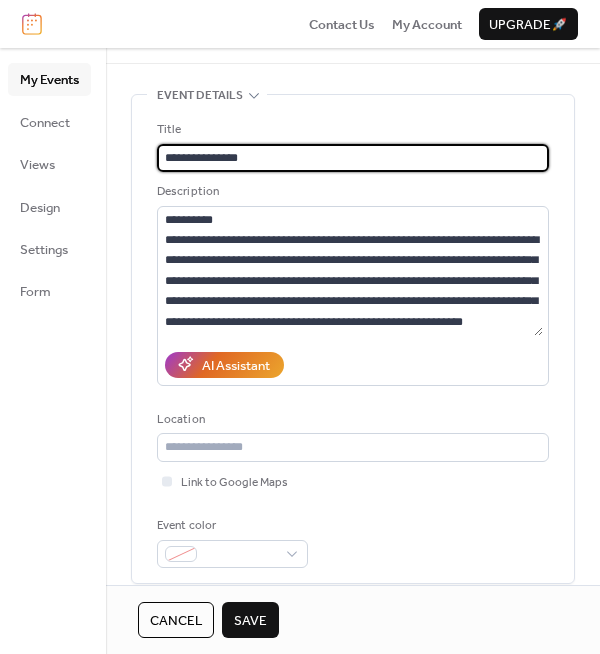 scroll, scrollTop: 100, scrollLeft: 0, axis: vertical 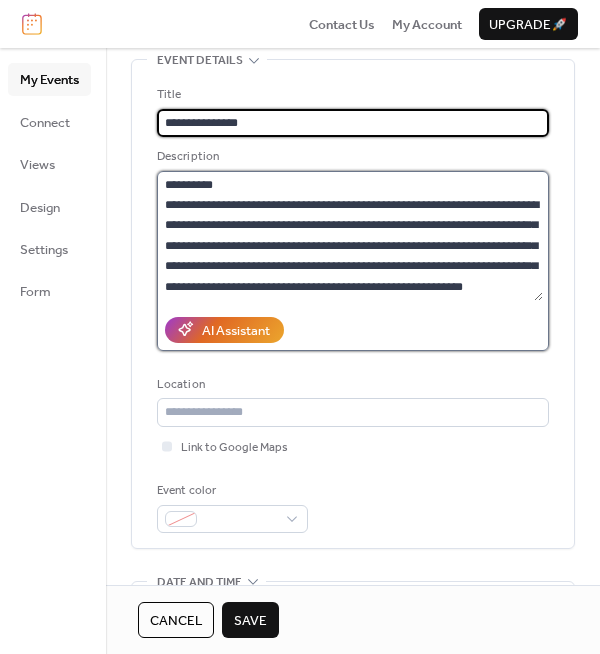 click on "**********" at bounding box center [350, 236] 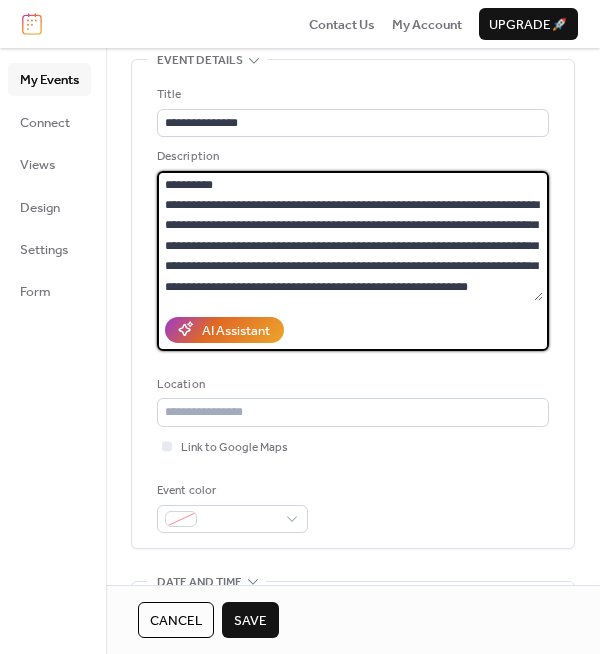 paste on "**********" 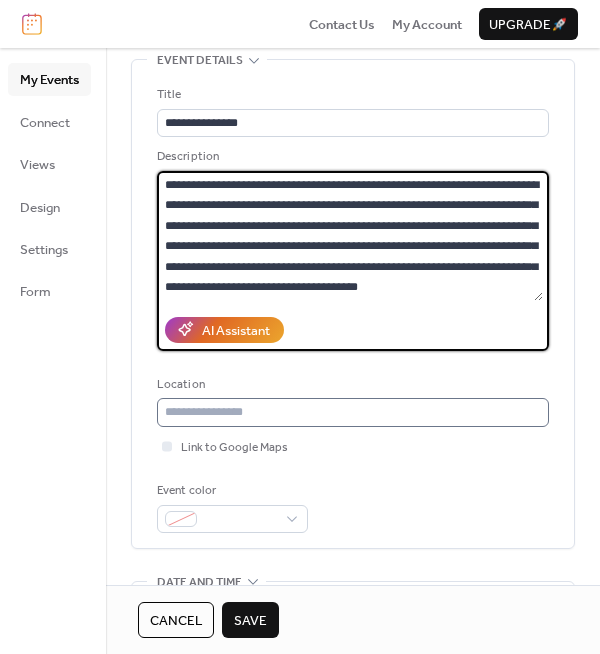 type on "**********" 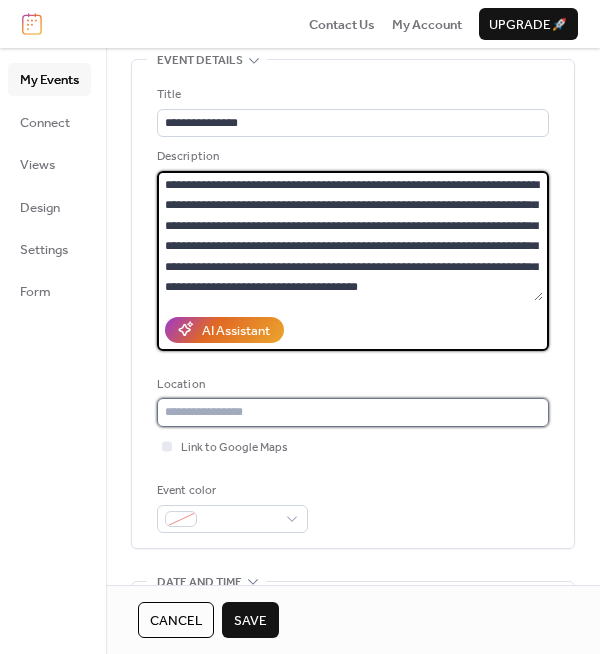 click at bounding box center [353, 412] 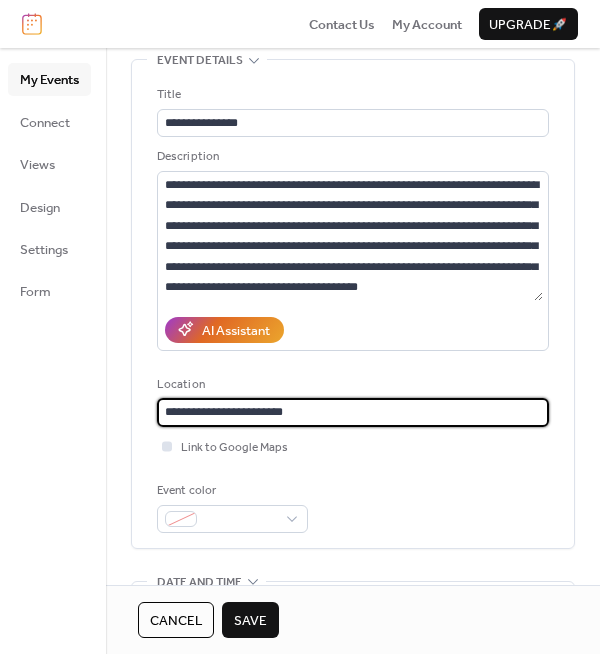 type on "**********" 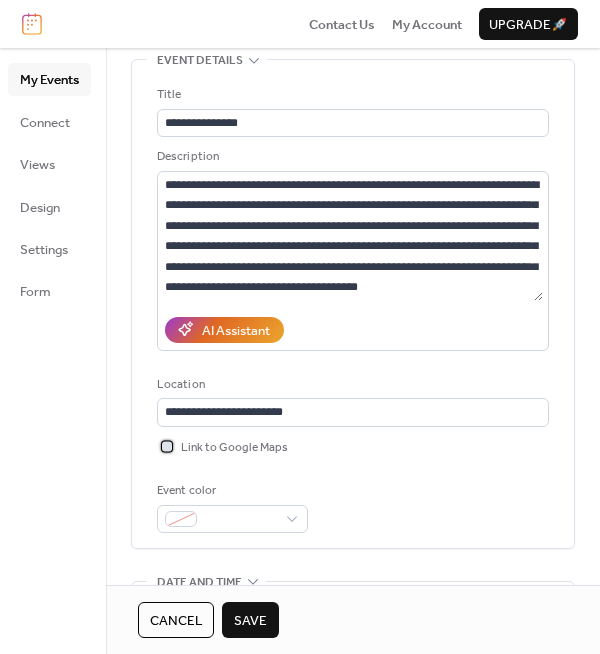 click at bounding box center [167, 446] 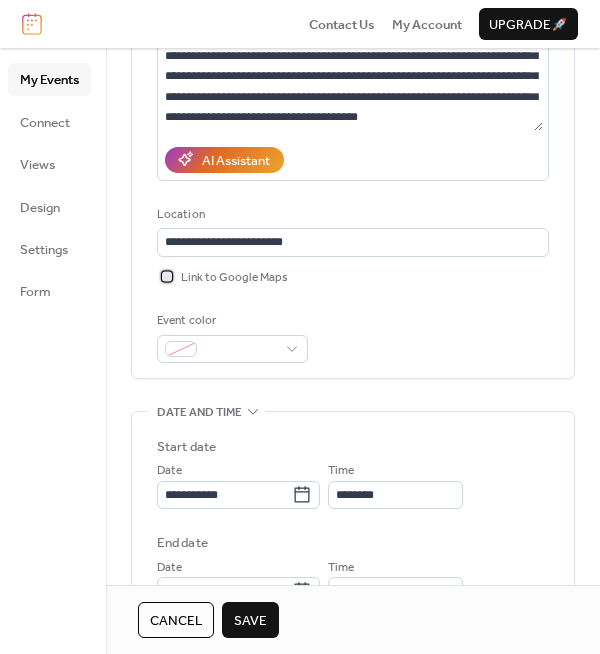 scroll, scrollTop: 300, scrollLeft: 0, axis: vertical 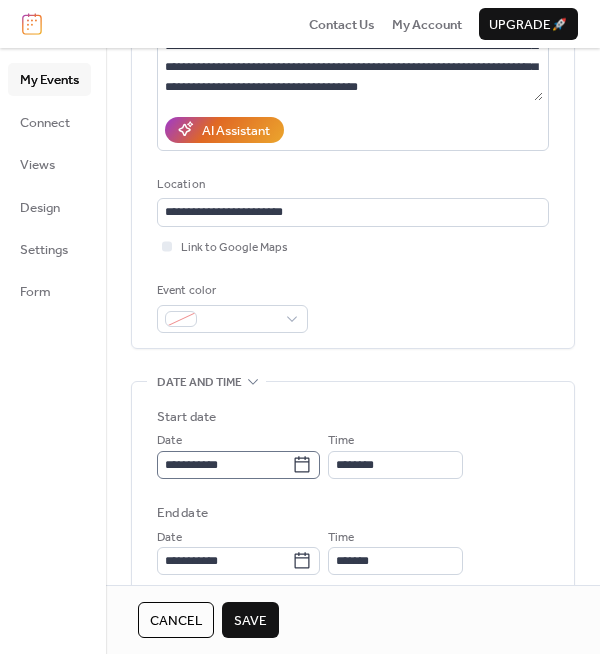 click 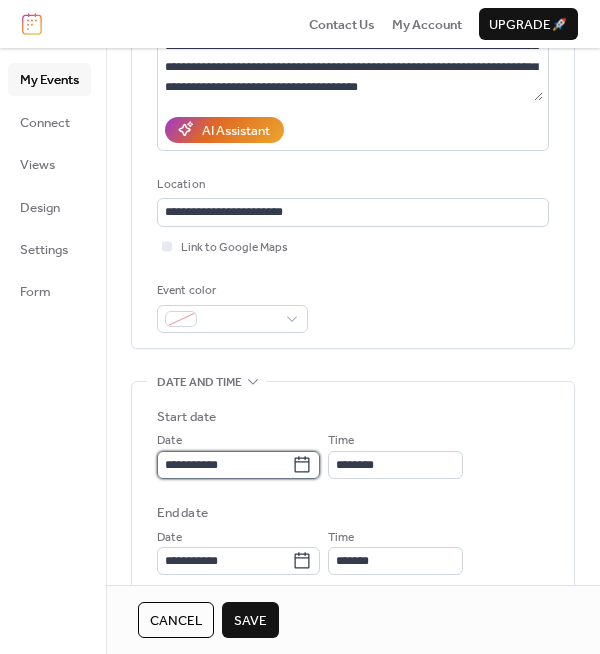 click on "**********" at bounding box center [224, 465] 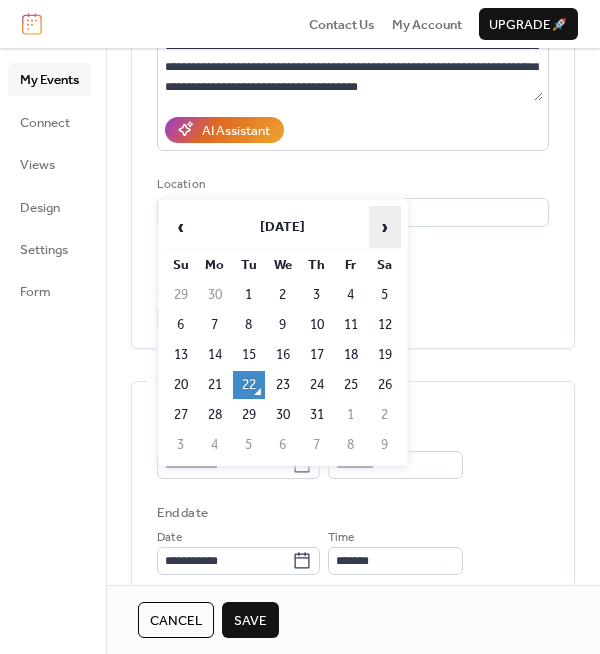 click on "›" at bounding box center [385, 227] 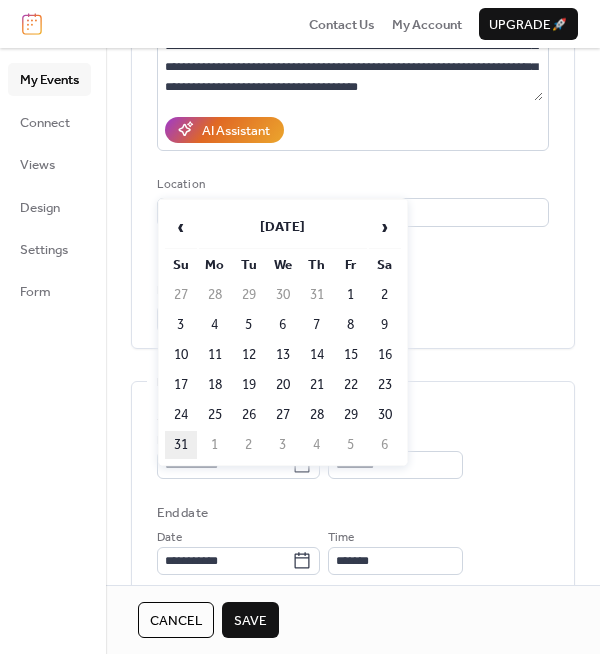 click on "31" at bounding box center (181, 445) 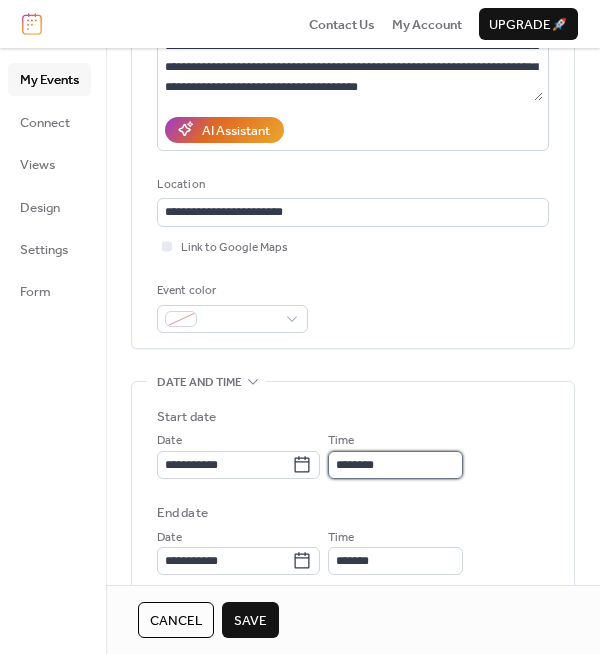 click on "********" at bounding box center [395, 465] 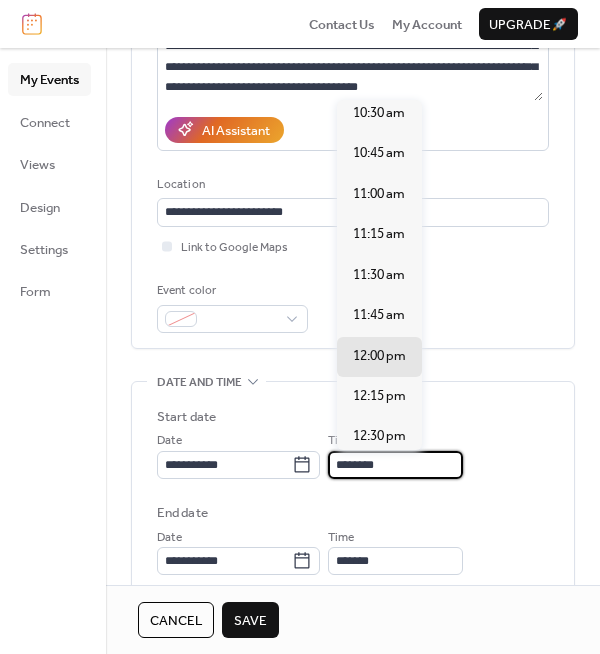 scroll, scrollTop: 1700, scrollLeft: 0, axis: vertical 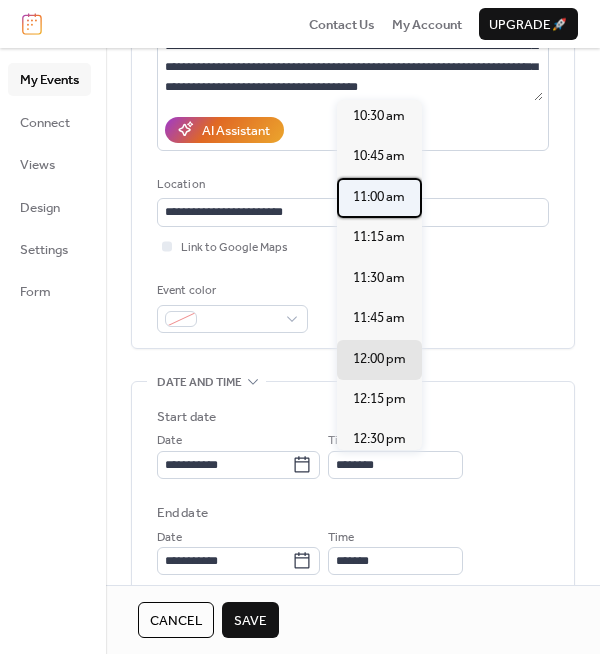 click on "11:00 am" at bounding box center [379, 197] 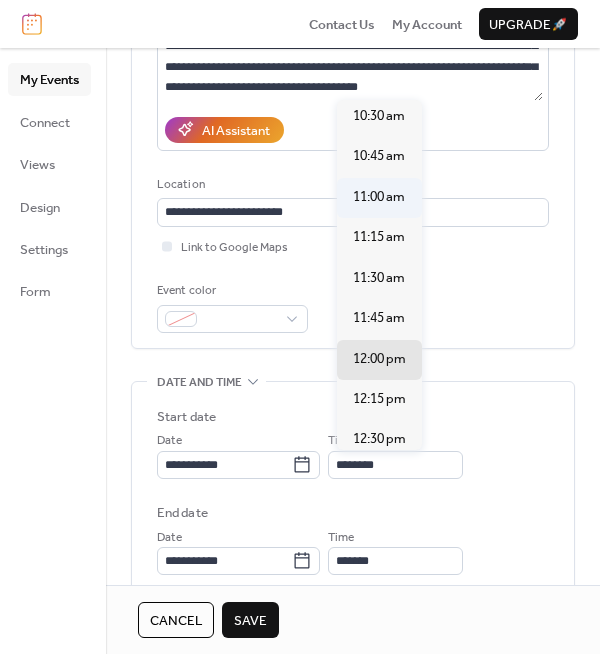 type on "********" 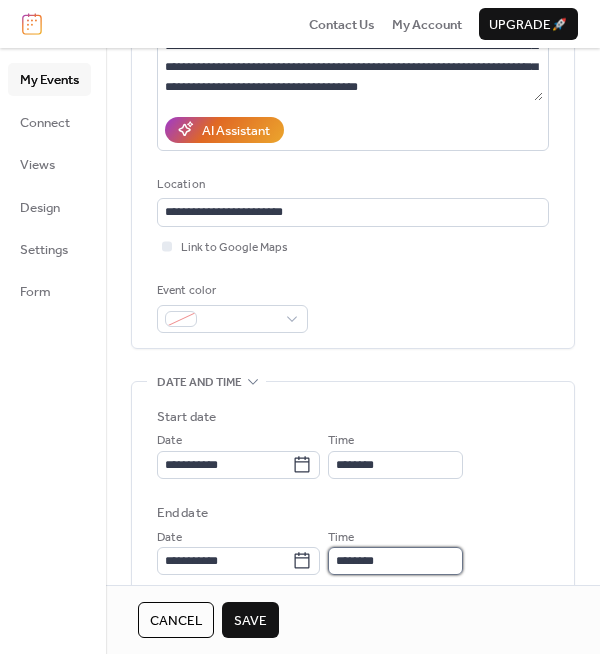 click on "********" at bounding box center [395, 561] 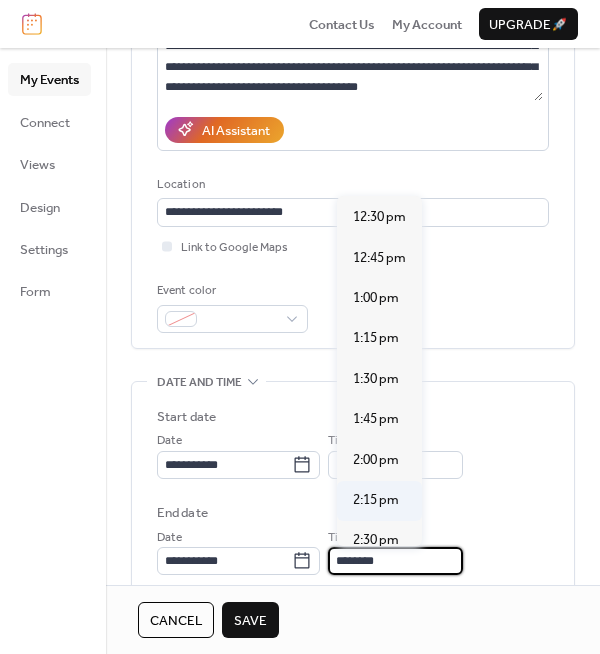 scroll, scrollTop: 300, scrollLeft: 0, axis: vertical 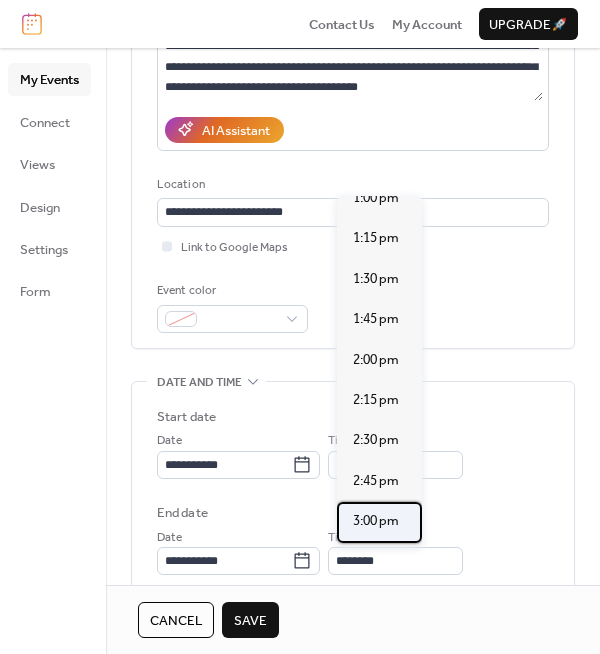 click on "3:00 pm" at bounding box center (376, 521) 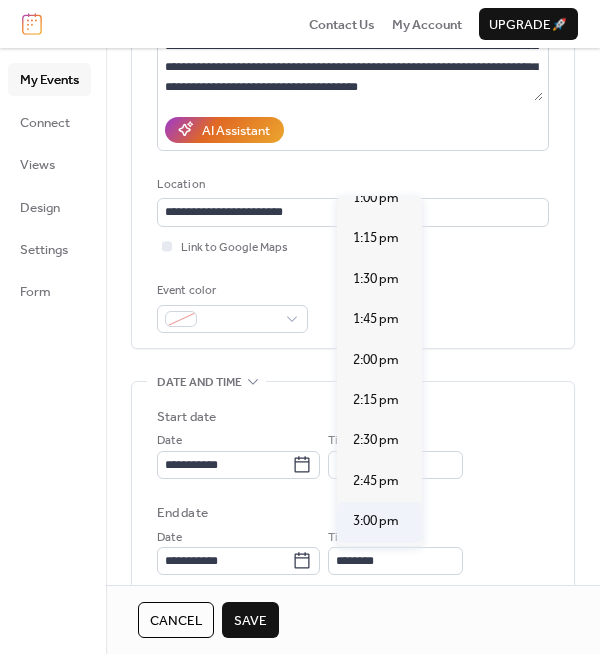 type on "*******" 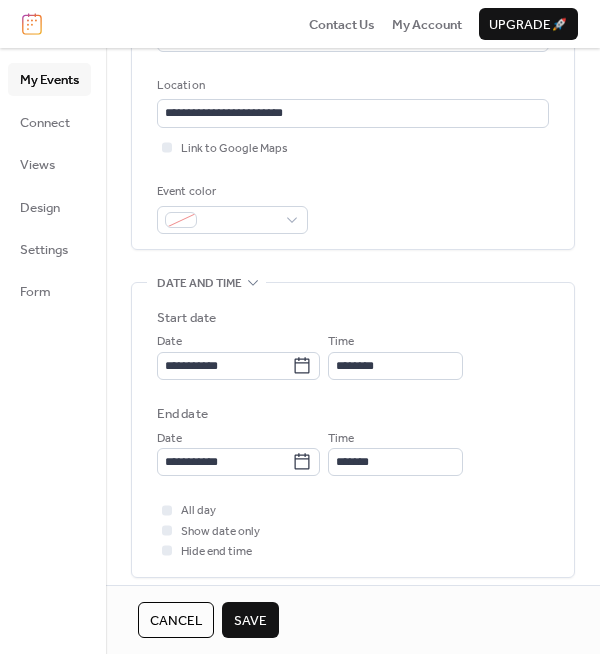 scroll, scrollTop: 400, scrollLeft: 0, axis: vertical 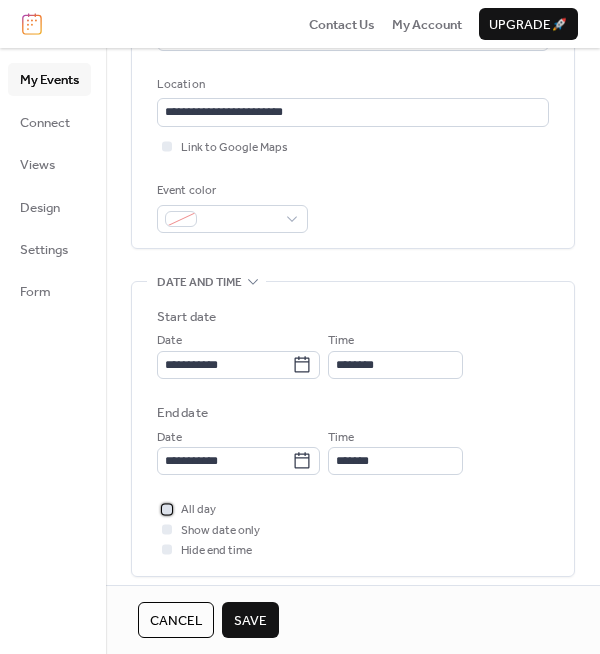 click at bounding box center [167, 509] 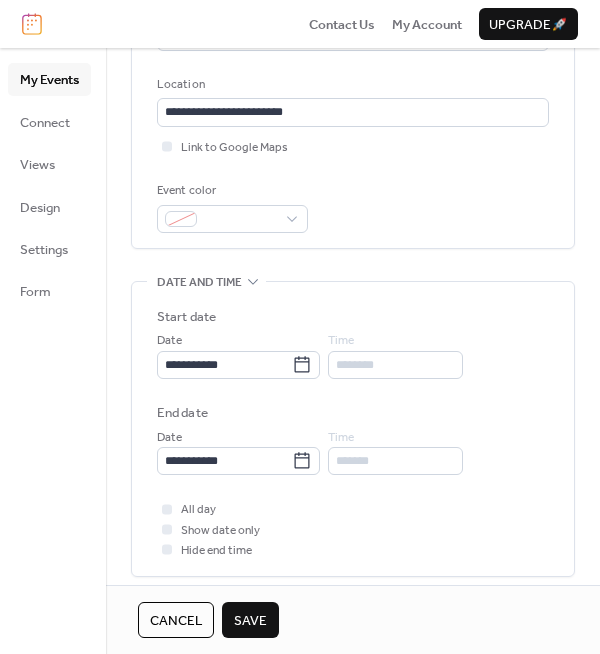 click on "Save" at bounding box center (250, 621) 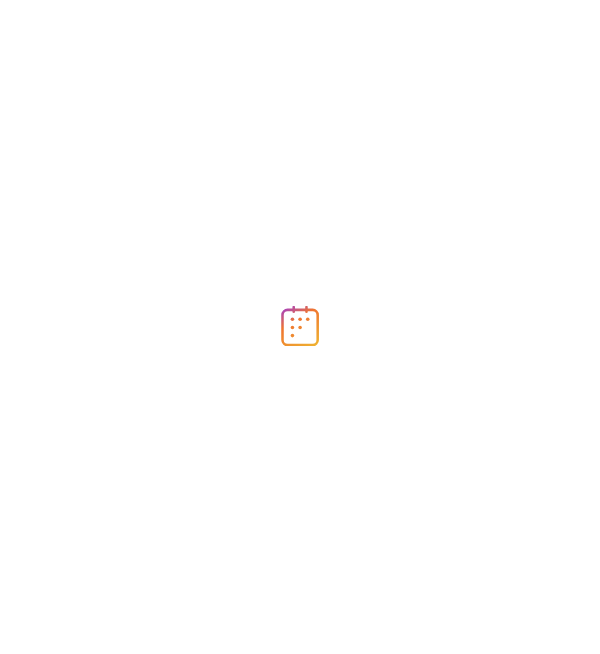 scroll, scrollTop: 0, scrollLeft: 0, axis: both 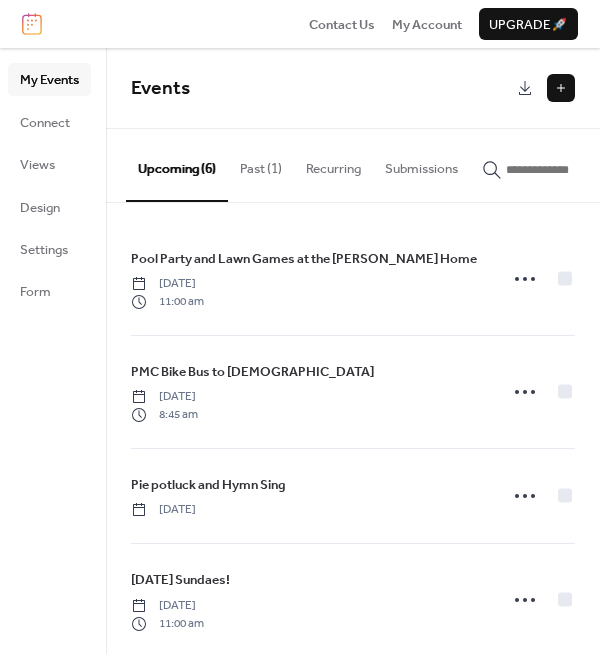 click at bounding box center (561, 88) 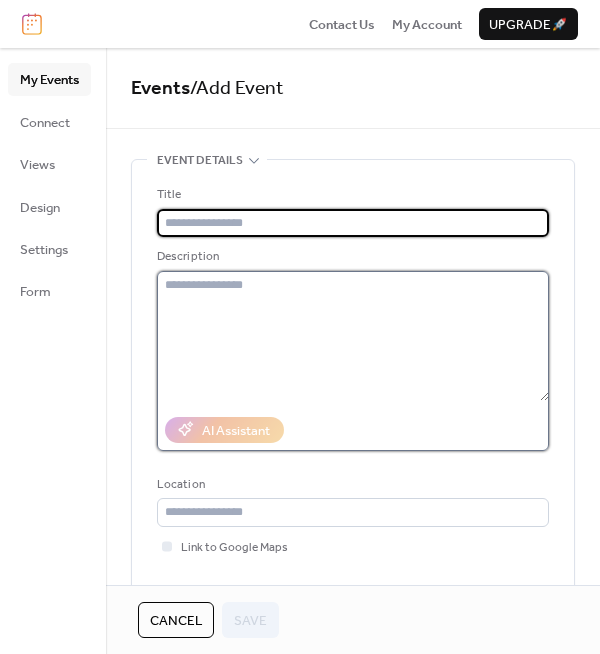 click at bounding box center [353, 336] 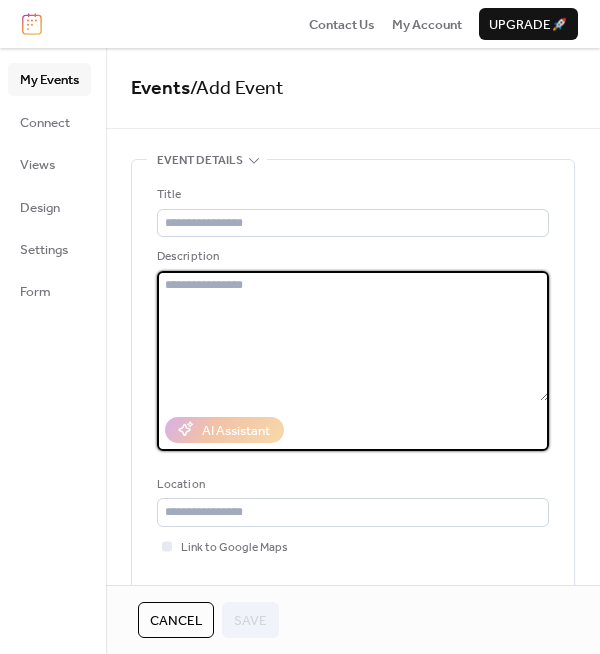 paste on "**********" 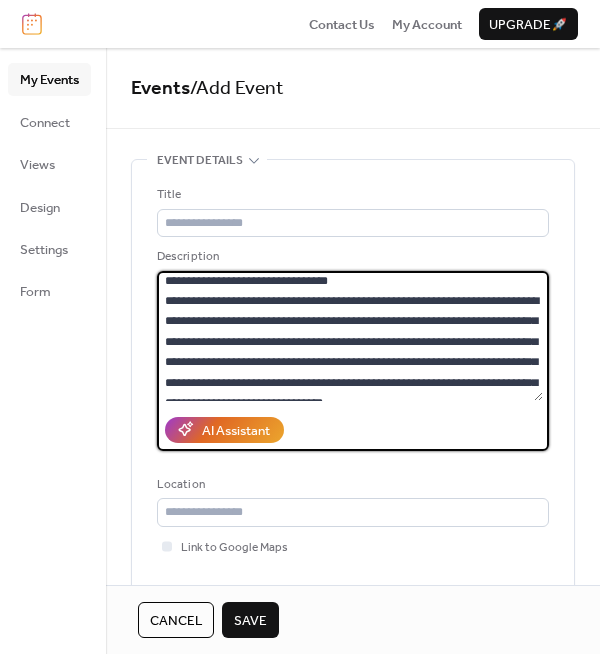 scroll, scrollTop: 0, scrollLeft: 0, axis: both 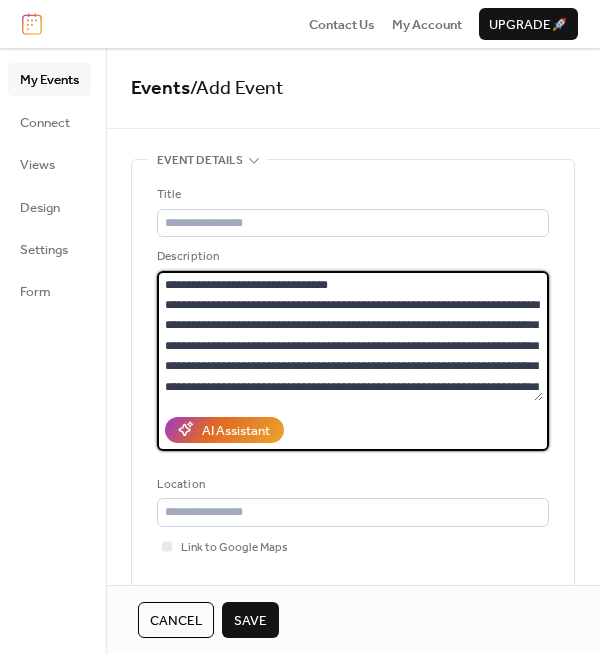 drag, startPoint x: 368, startPoint y: 285, endPoint x: 233, endPoint y: 281, distance: 135.05925 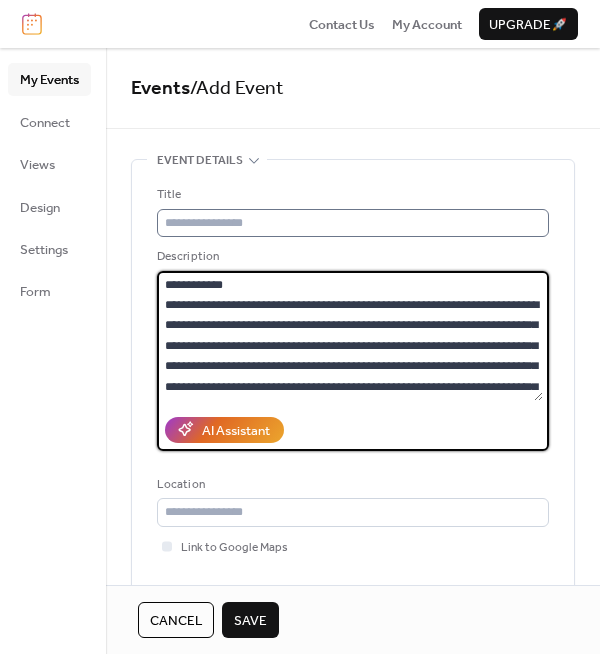 type on "**********" 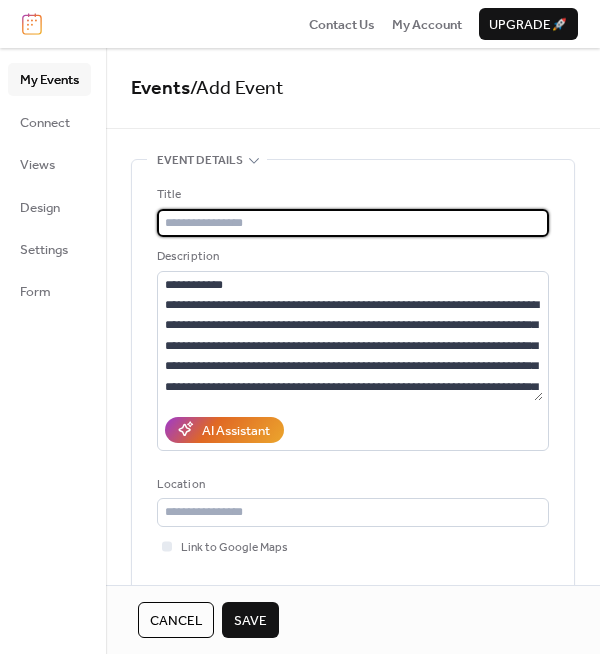 click at bounding box center [353, 223] 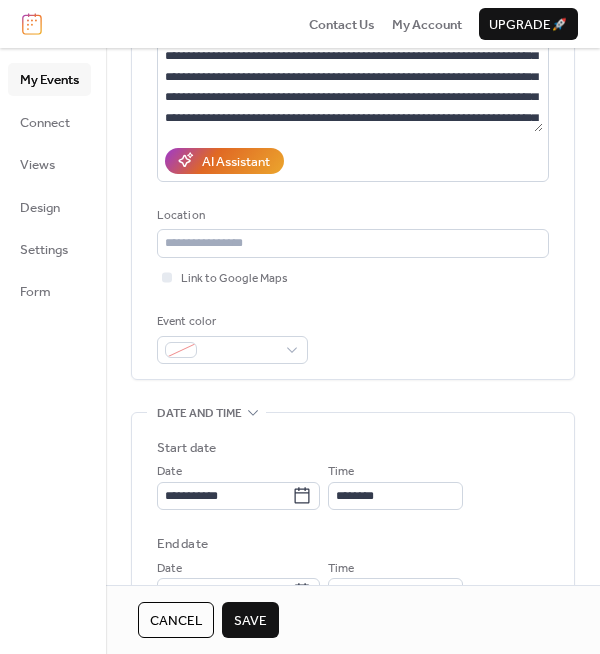 scroll, scrollTop: 300, scrollLeft: 0, axis: vertical 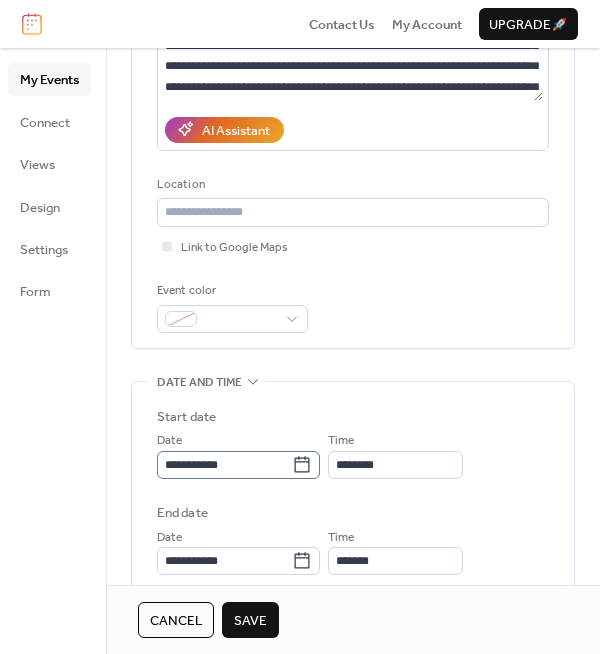 type on "**********" 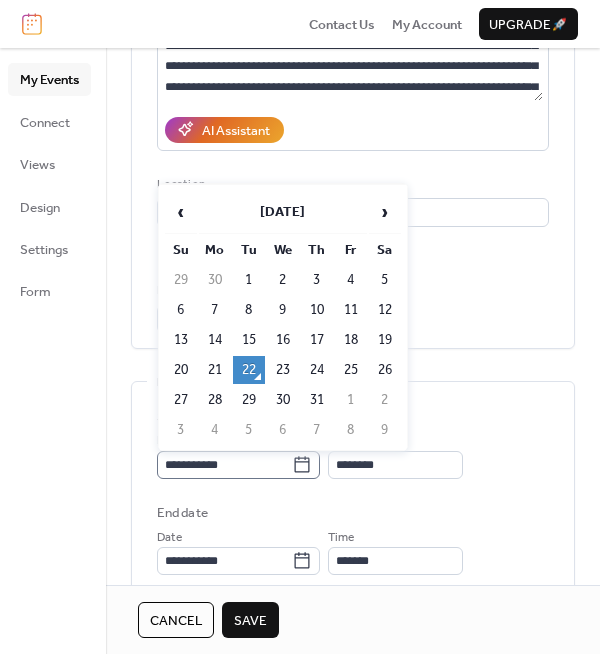 click 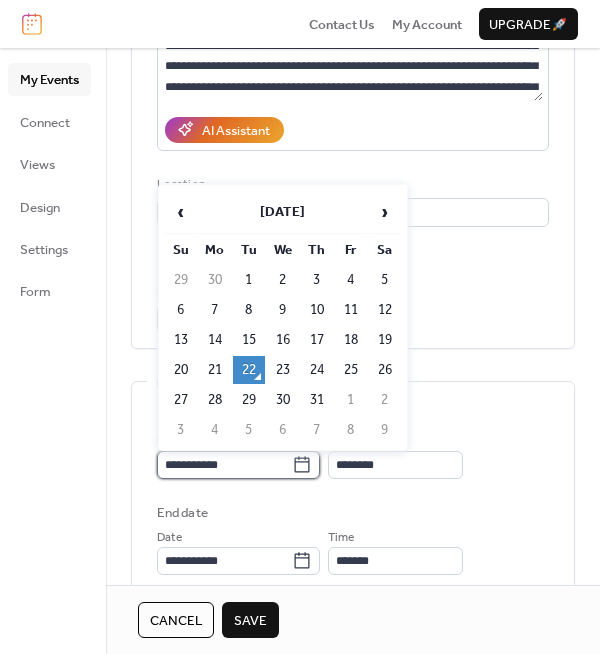 click on "**********" at bounding box center [224, 465] 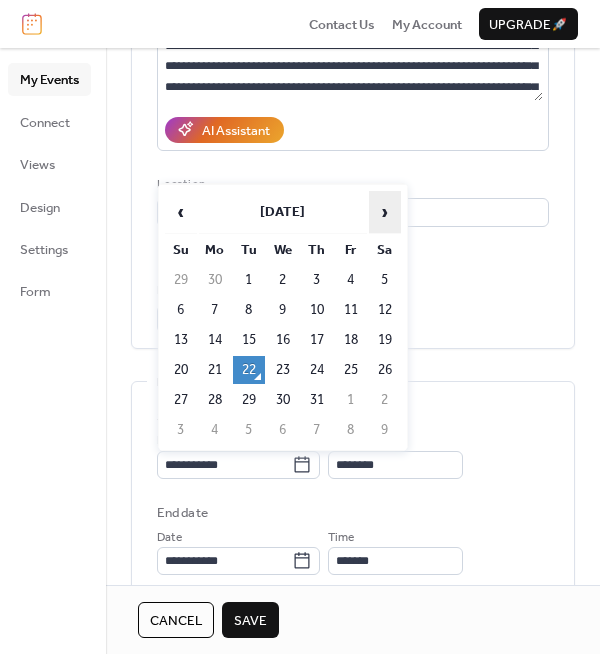 click on "›" at bounding box center [385, 212] 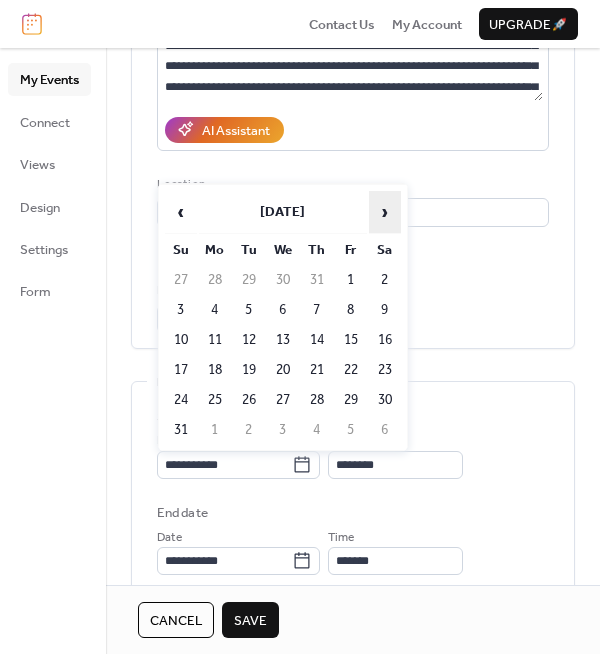 click on "›" at bounding box center (385, 212) 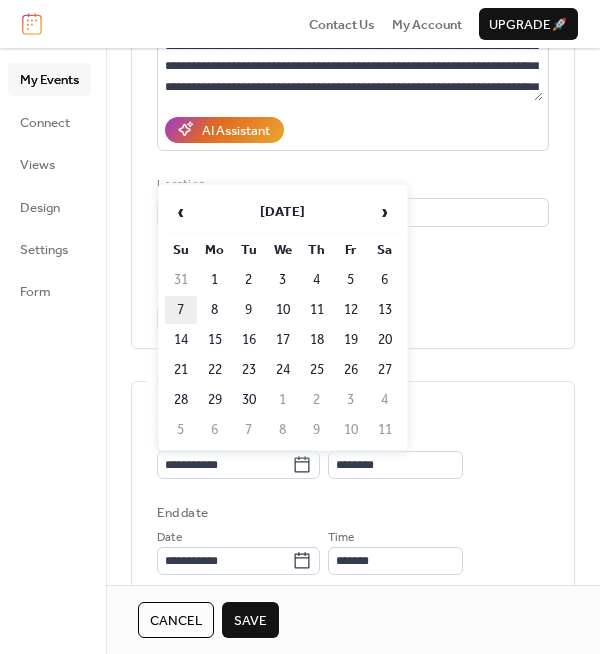 click on "7" at bounding box center [181, 310] 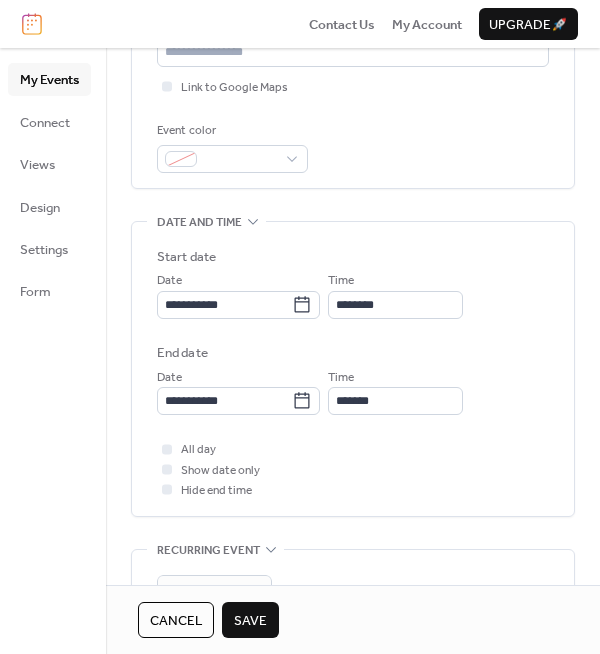 scroll, scrollTop: 400, scrollLeft: 0, axis: vertical 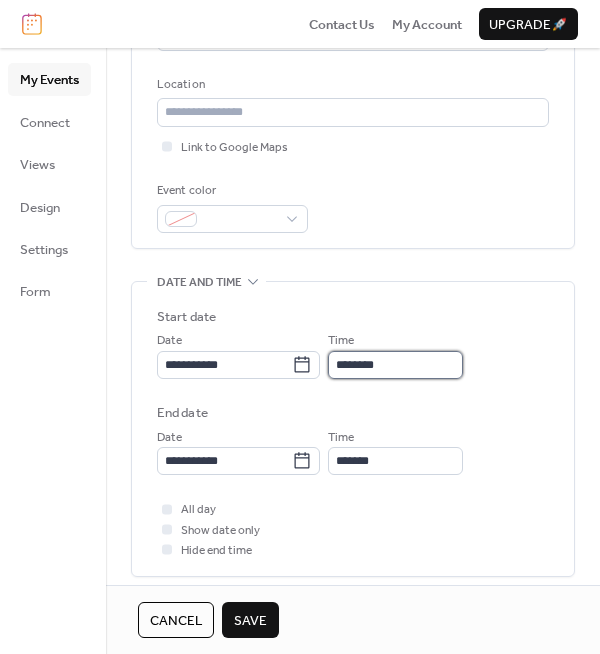 click on "********" at bounding box center (395, 365) 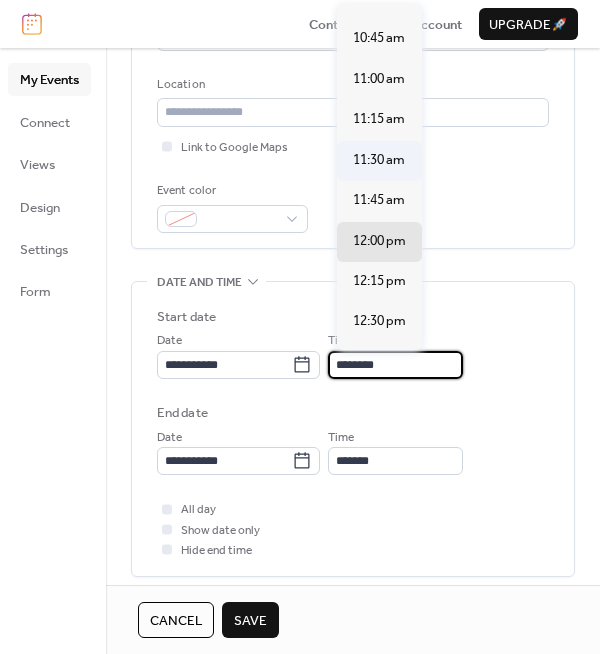 scroll, scrollTop: 1700, scrollLeft: 0, axis: vertical 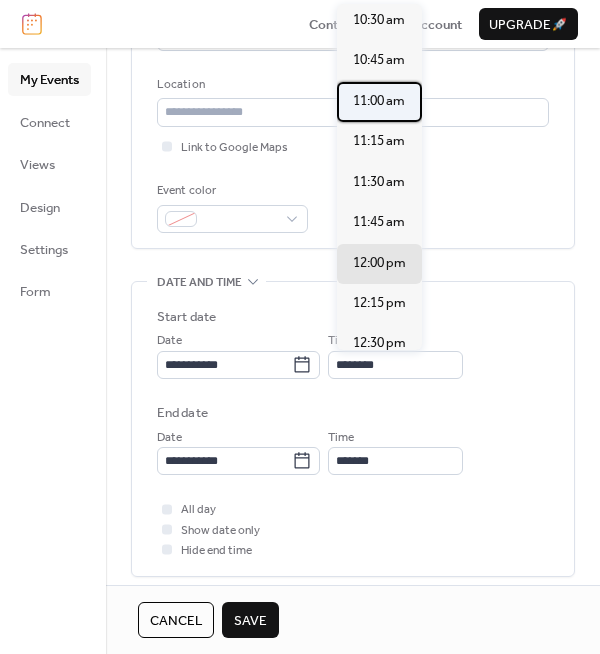 click on "11:00 am" at bounding box center (379, 101) 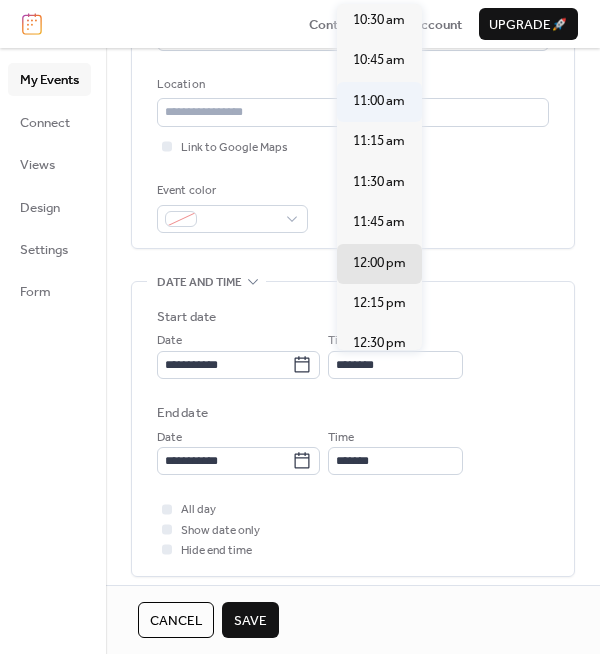 type on "********" 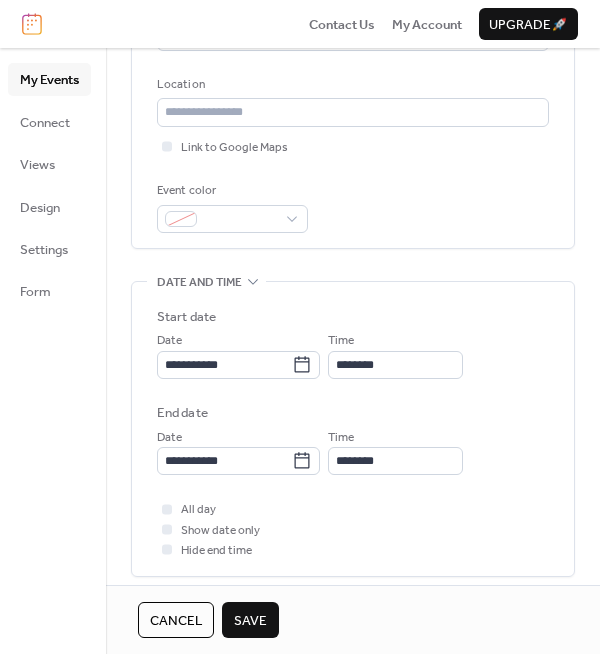 click on "Save" at bounding box center [250, 621] 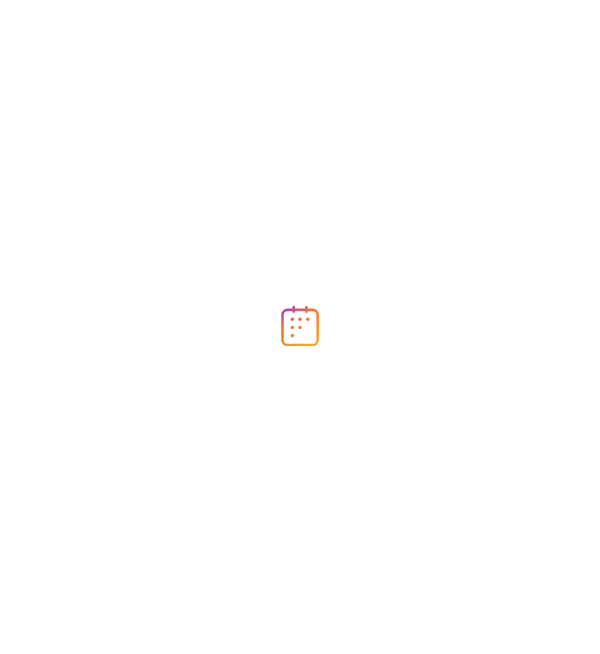 scroll, scrollTop: 0, scrollLeft: 0, axis: both 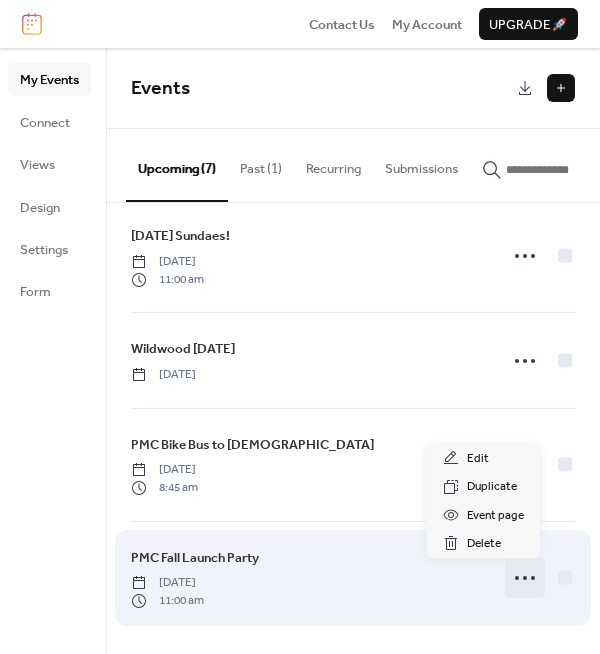 click 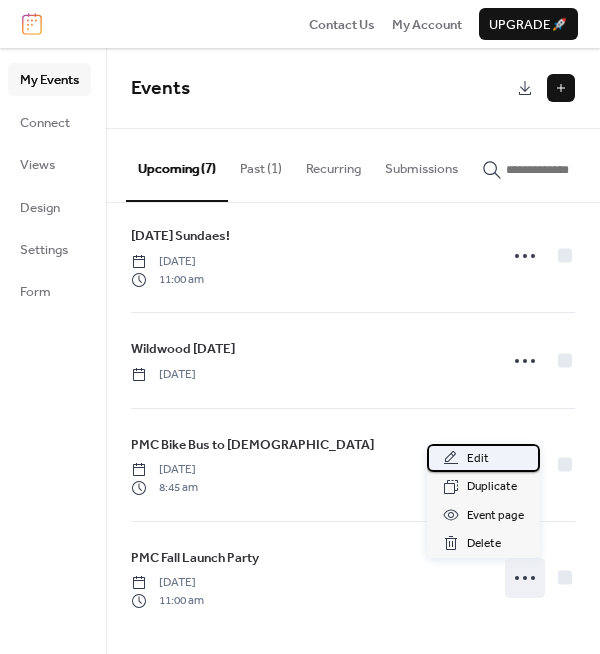 click on "Edit" at bounding box center (478, 459) 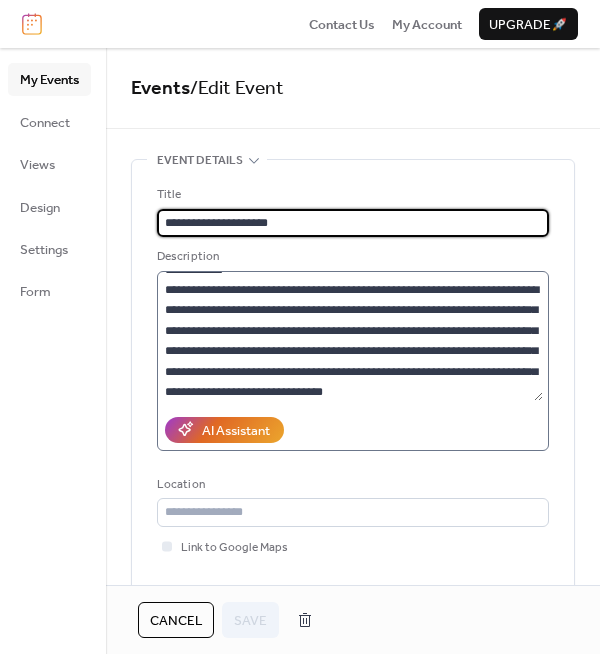 scroll, scrollTop: 20, scrollLeft: 0, axis: vertical 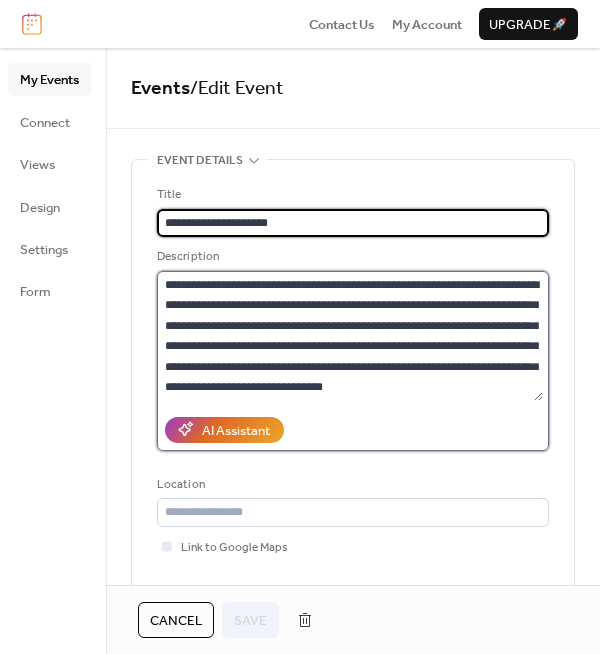 click on "**********" at bounding box center [350, 336] 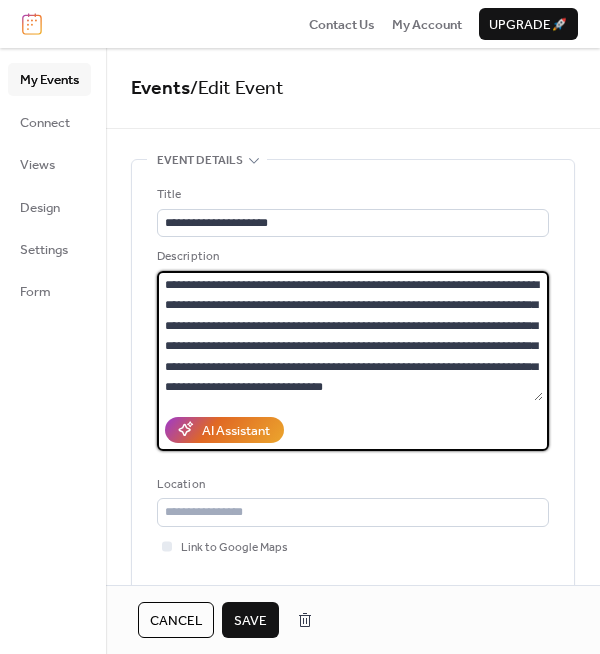 type on "**********" 